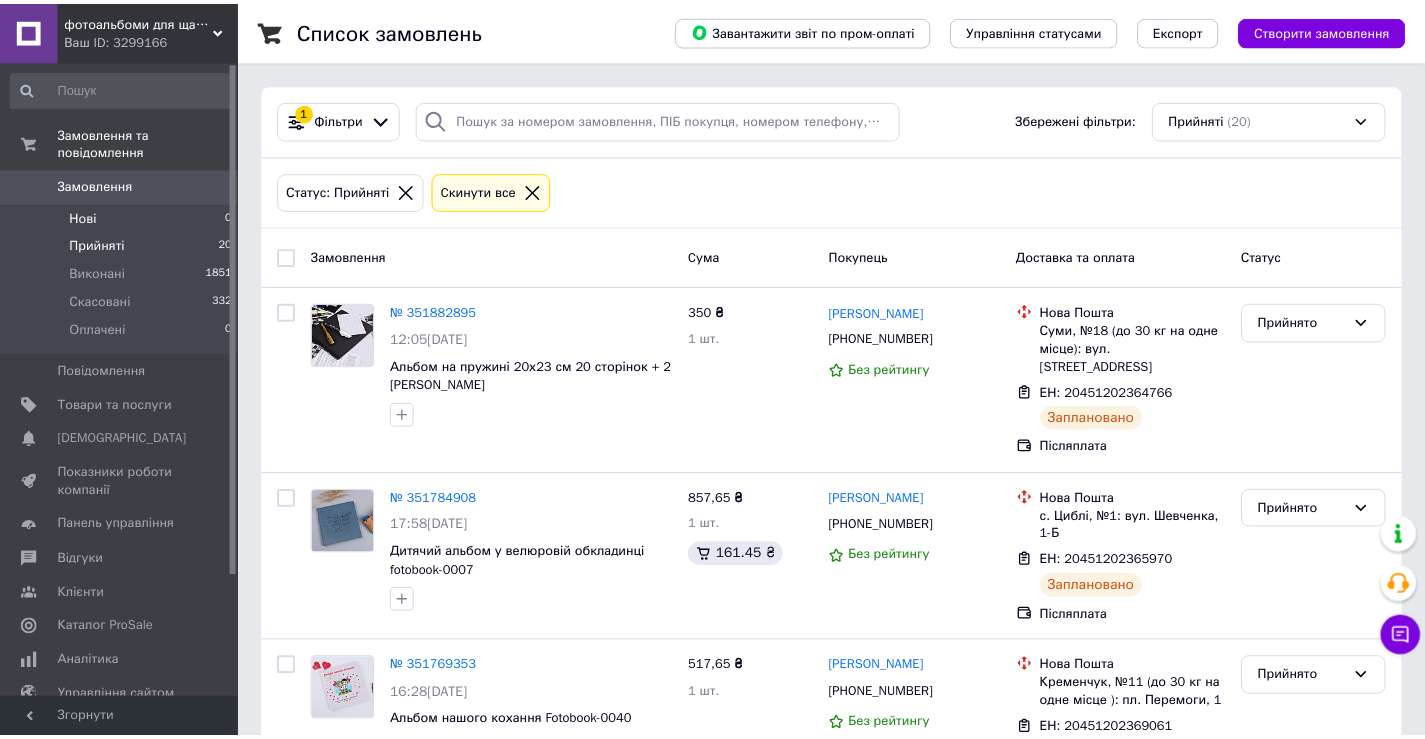 scroll, scrollTop: 0, scrollLeft: 0, axis: both 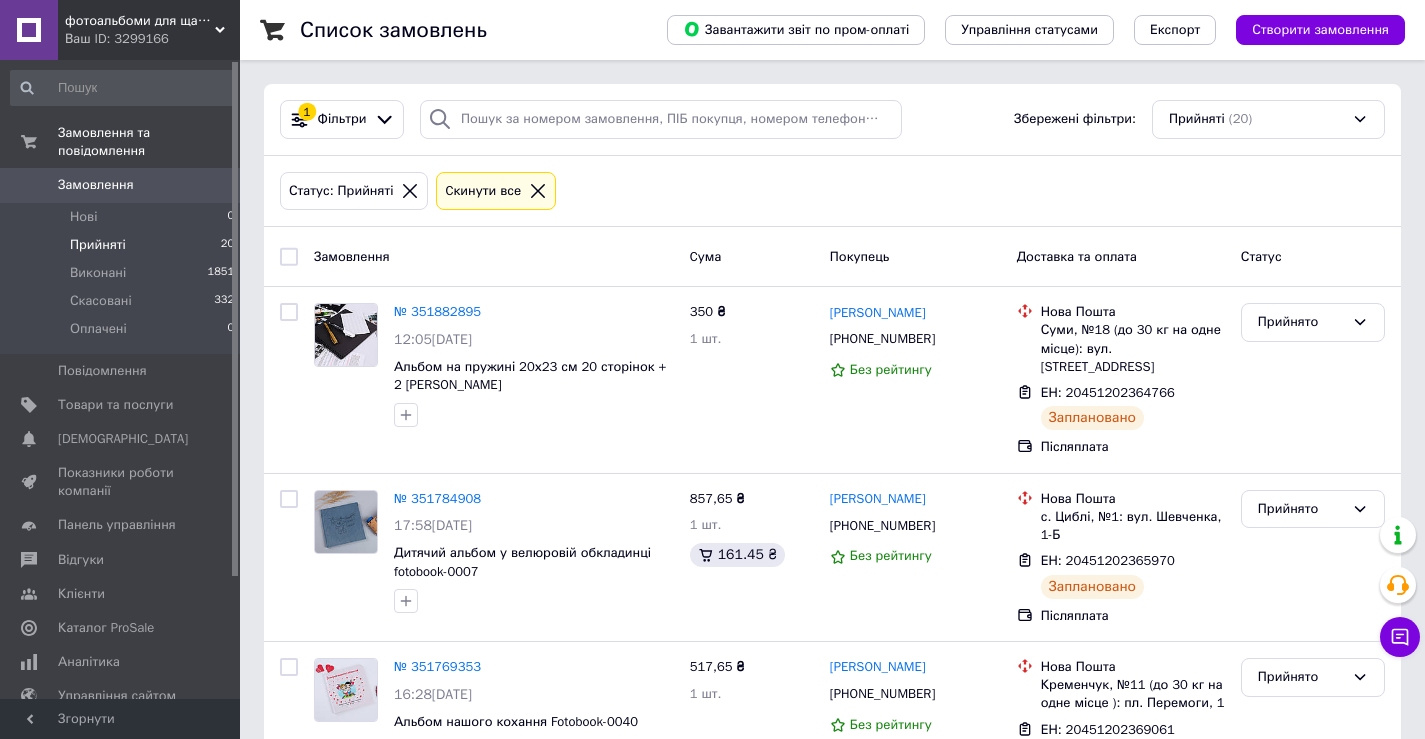 click on "Прийняті 20" at bounding box center (123, 245) 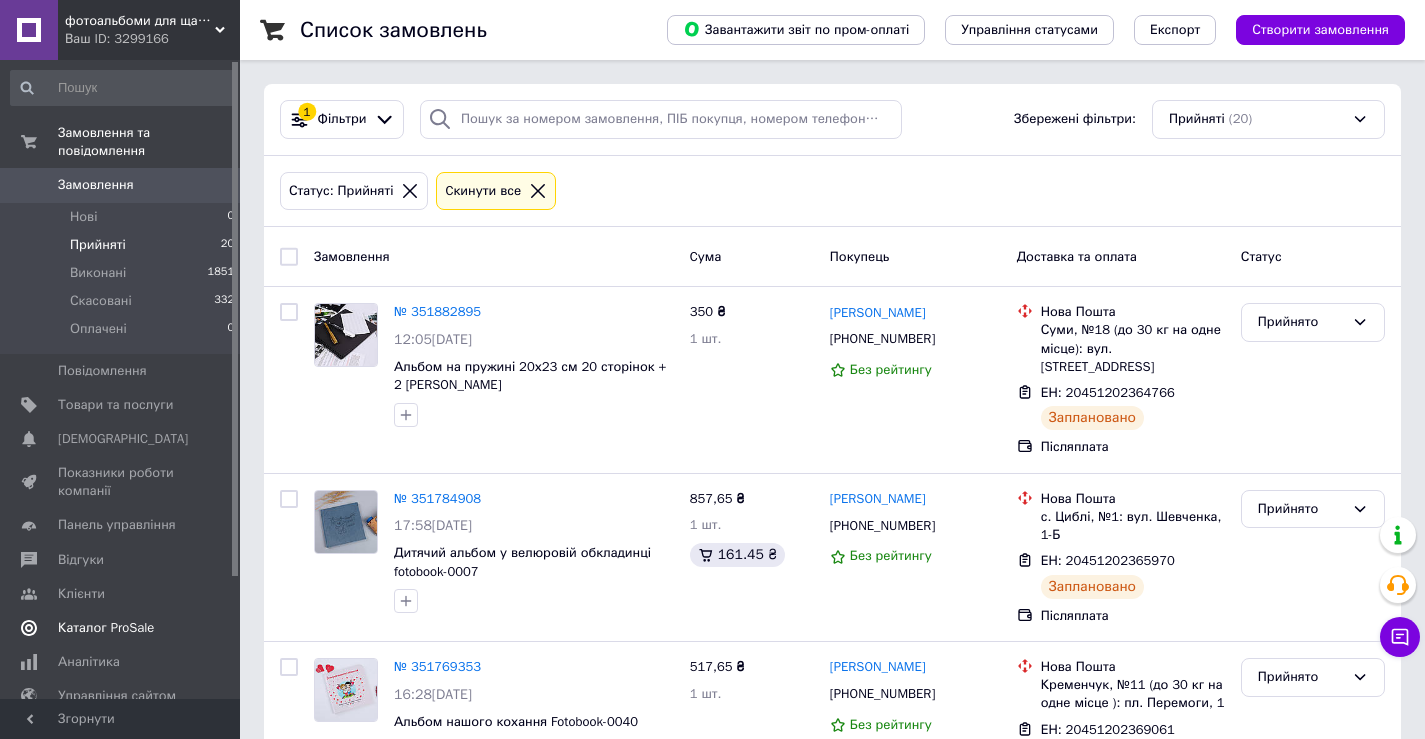 click on "[DEMOGRAPHIC_DATA]" at bounding box center [121, 439] 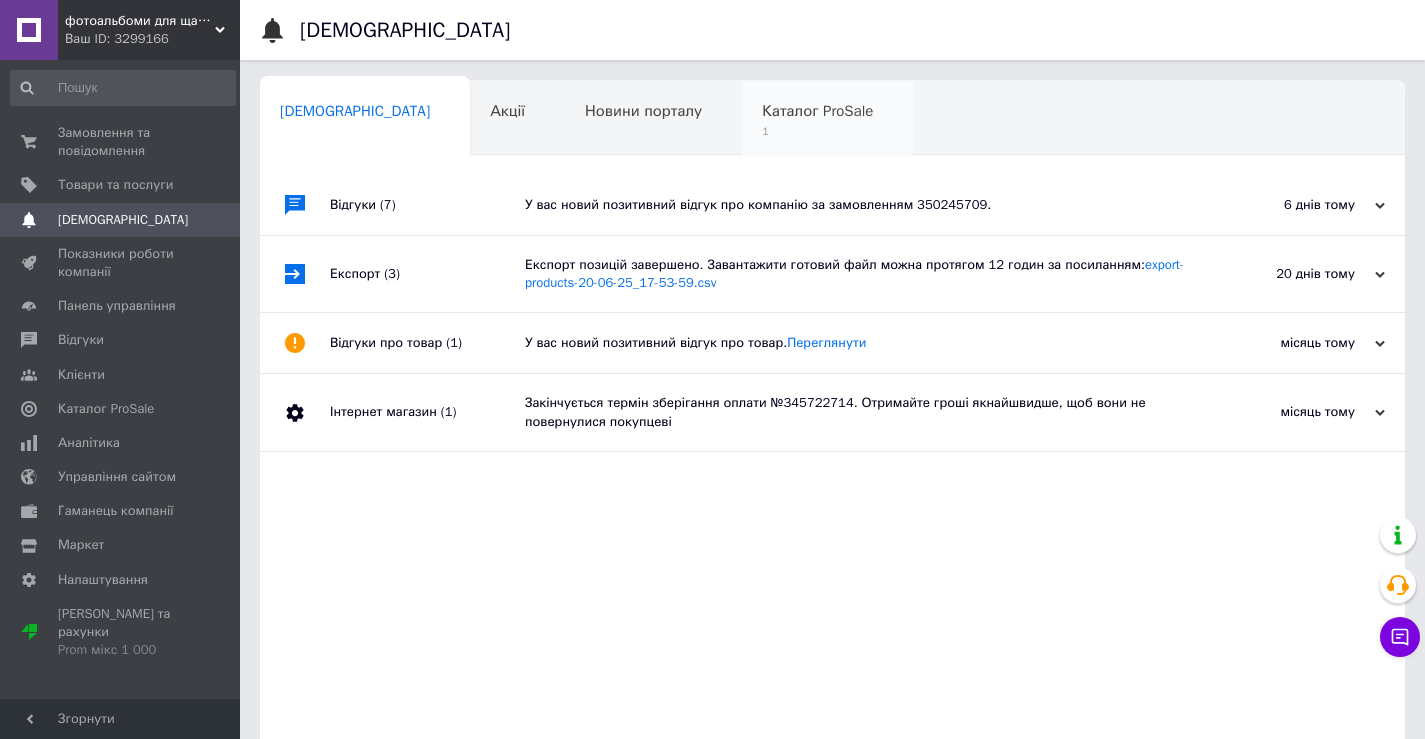 click on "1" at bounding box center [817, 131] 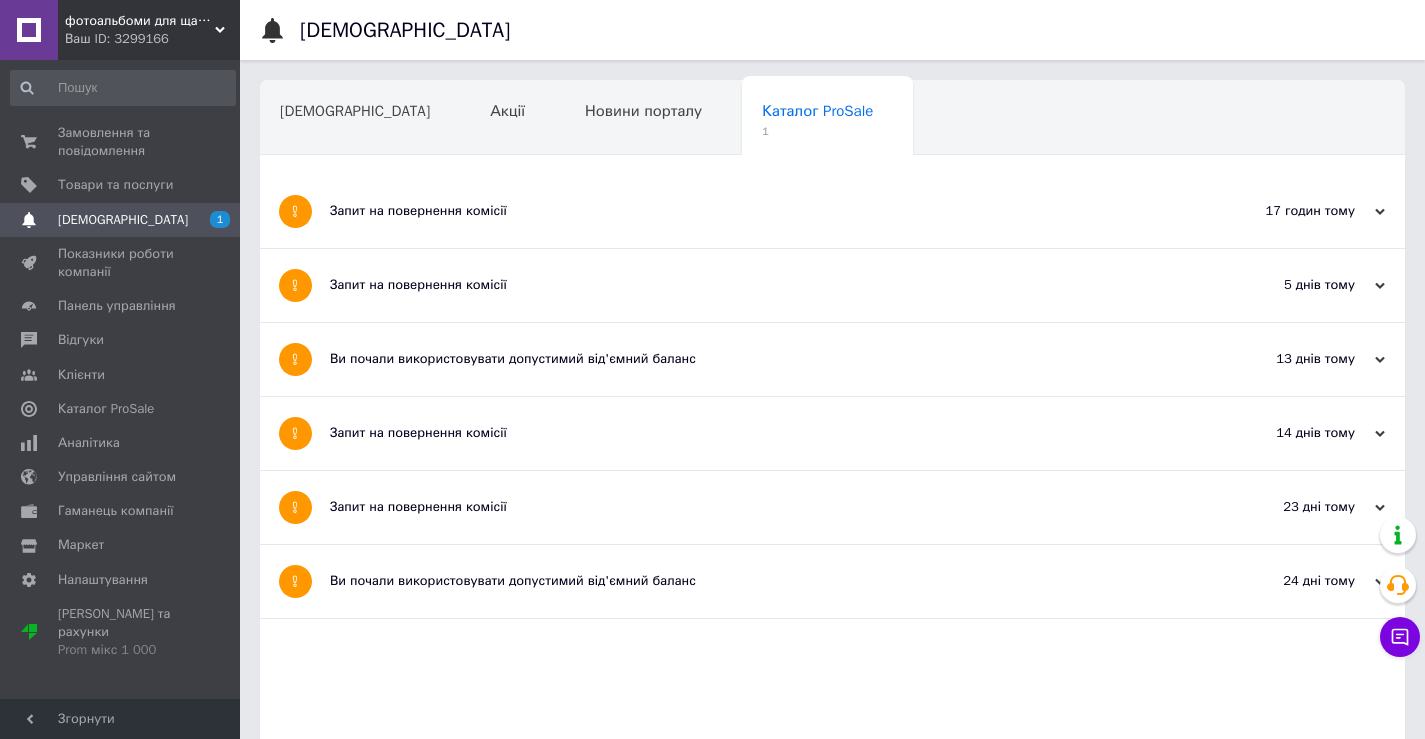 click on "Запит на повернення комісії" at bounding box center [757, 211] 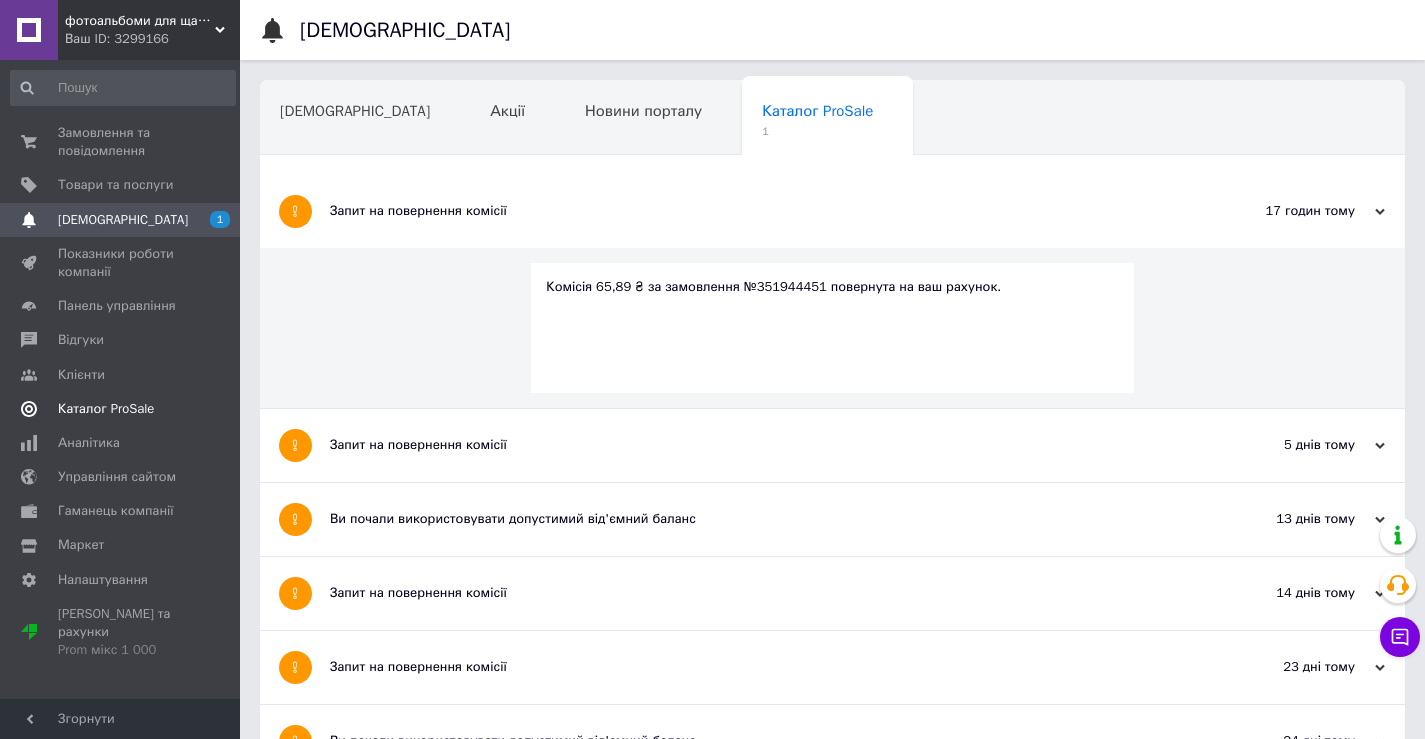 click on "Каталог ProSale" at bounding box center (121, 409) 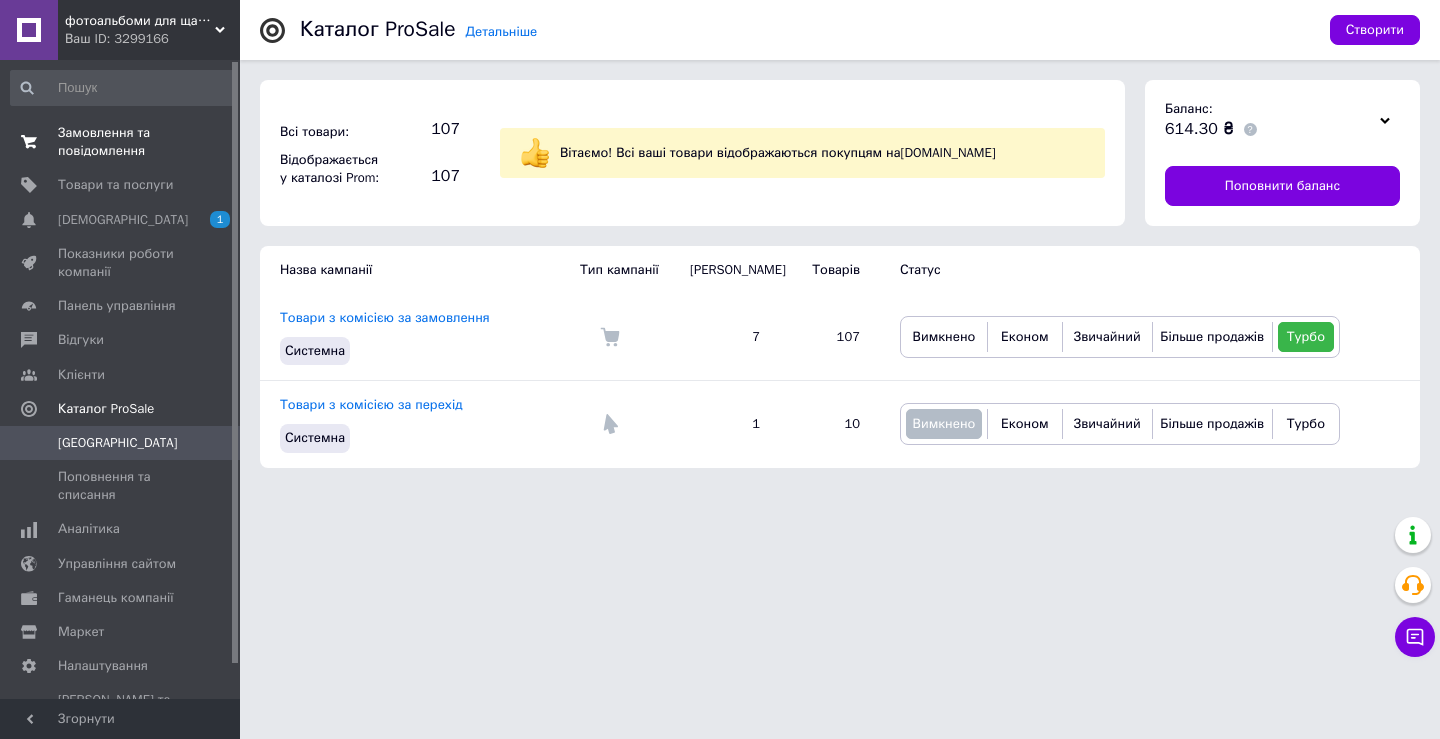 click on "Замовлення та повідомлення" at bounding box center (121, 142) 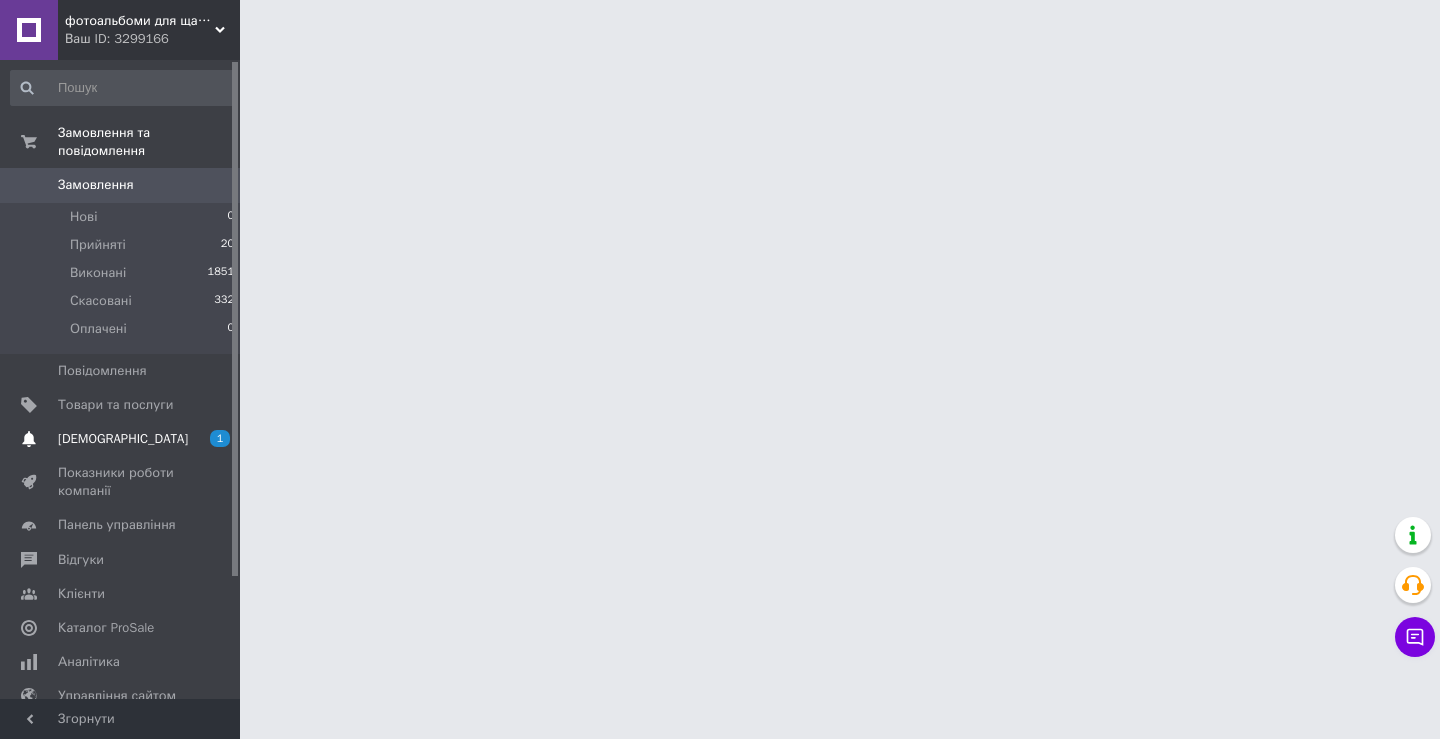 click on "[DEMOGRAPHIC_DATA]" at bounding box center (123, 439) 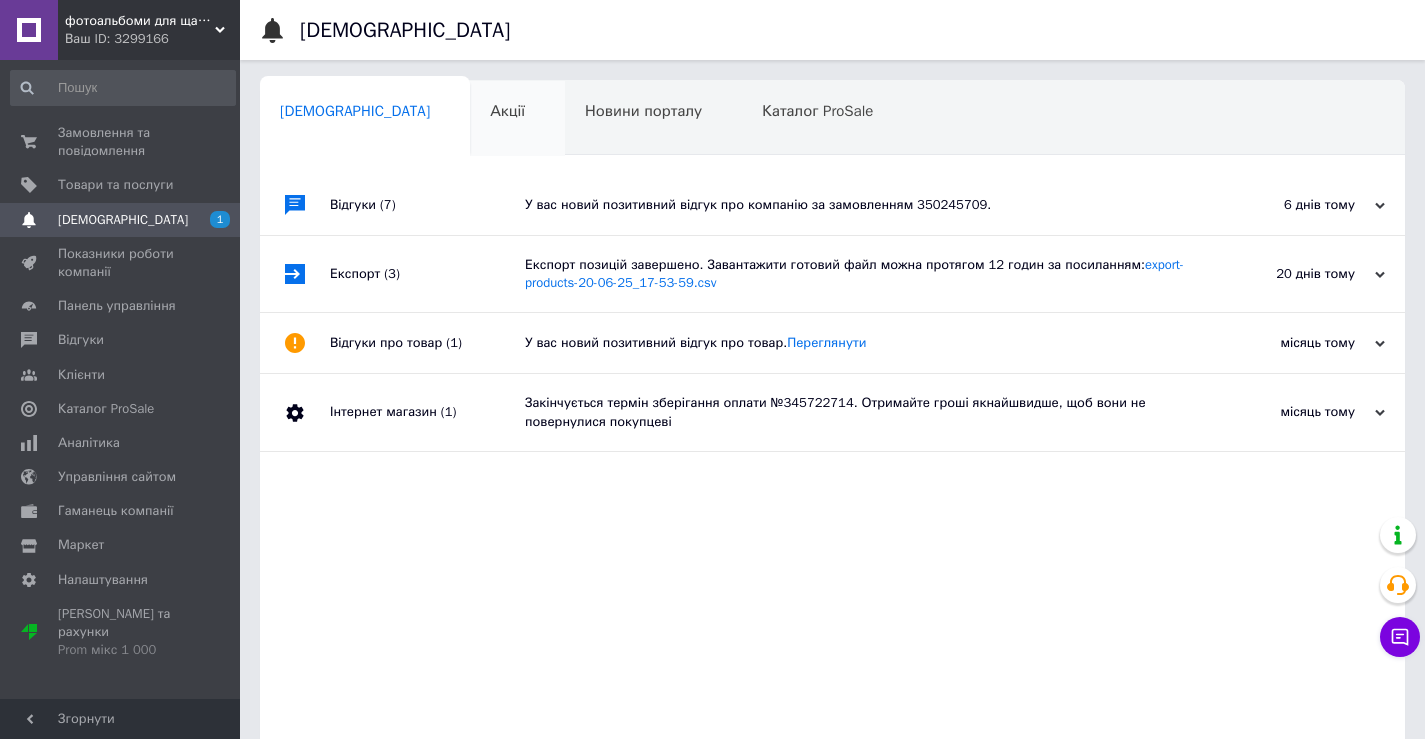 click on "Акції 0" at bounding box center [517, 119] 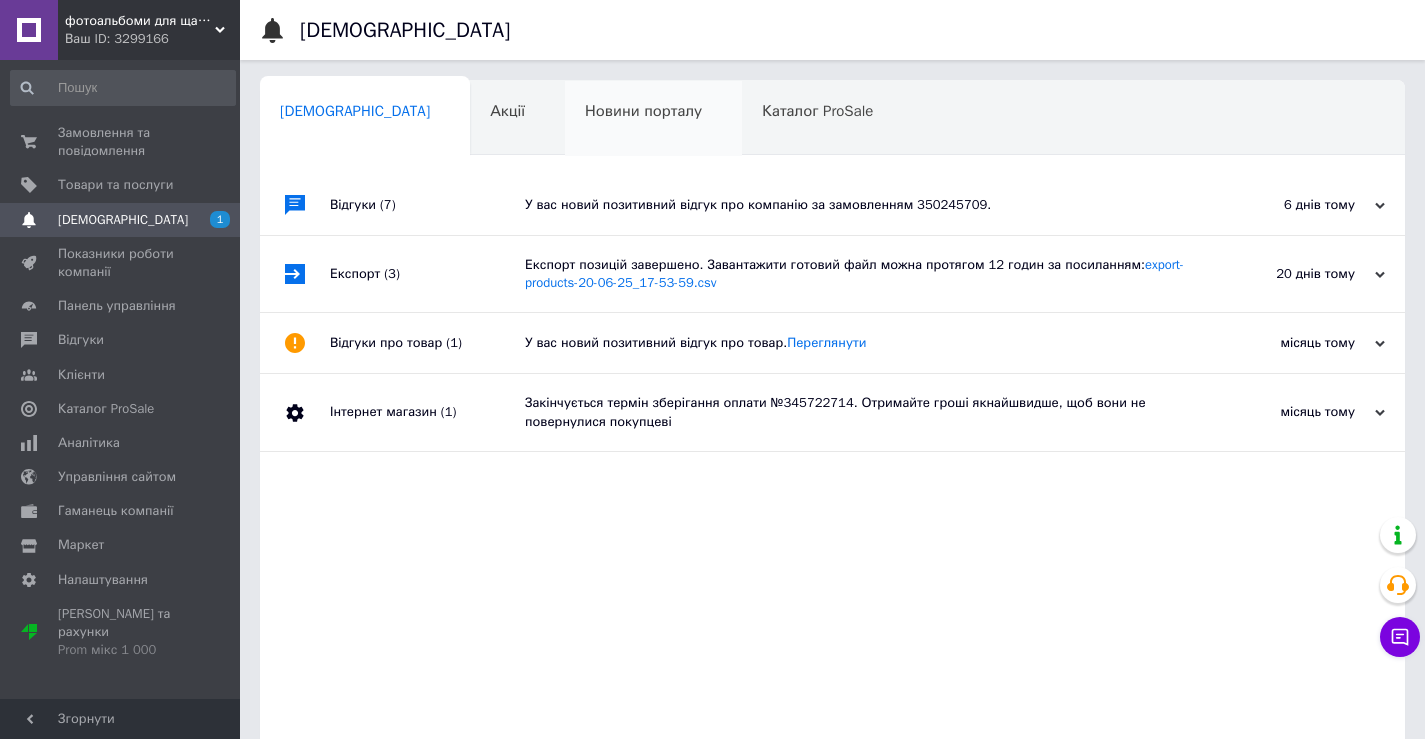 click on "Новини порталу 0" at bounding box center (653, 119) 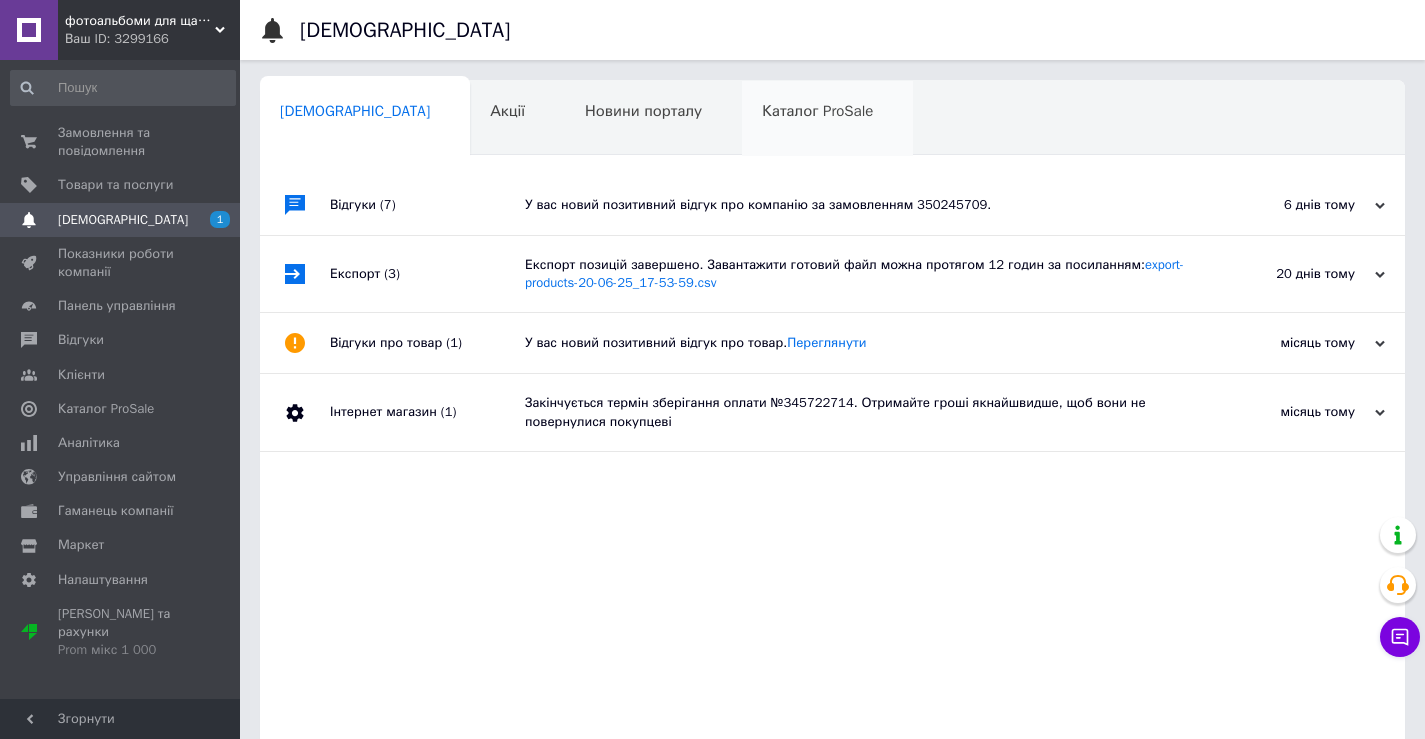 click on "Каталог ProSale 0" at bounding box center (827, 119) 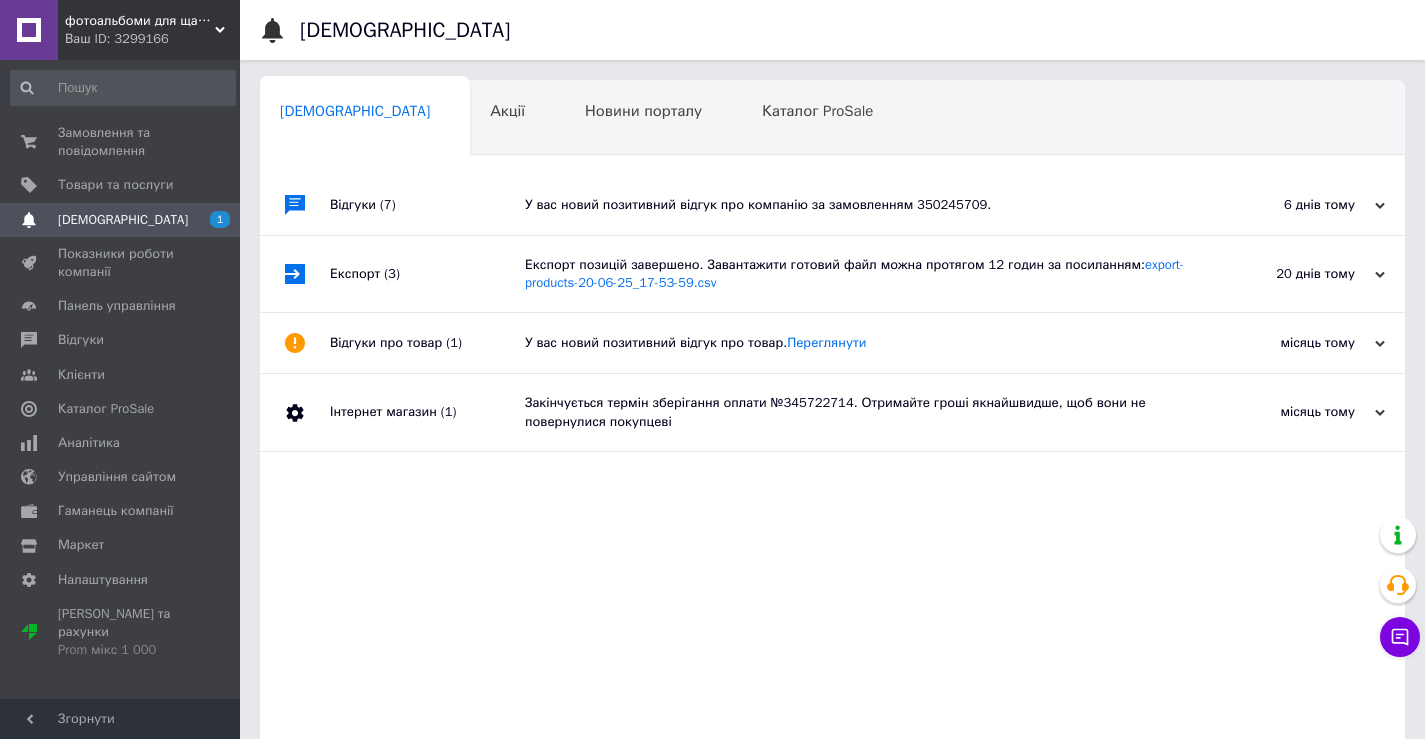 click on "Навчання та заходи" at bounding box center [351, 187] 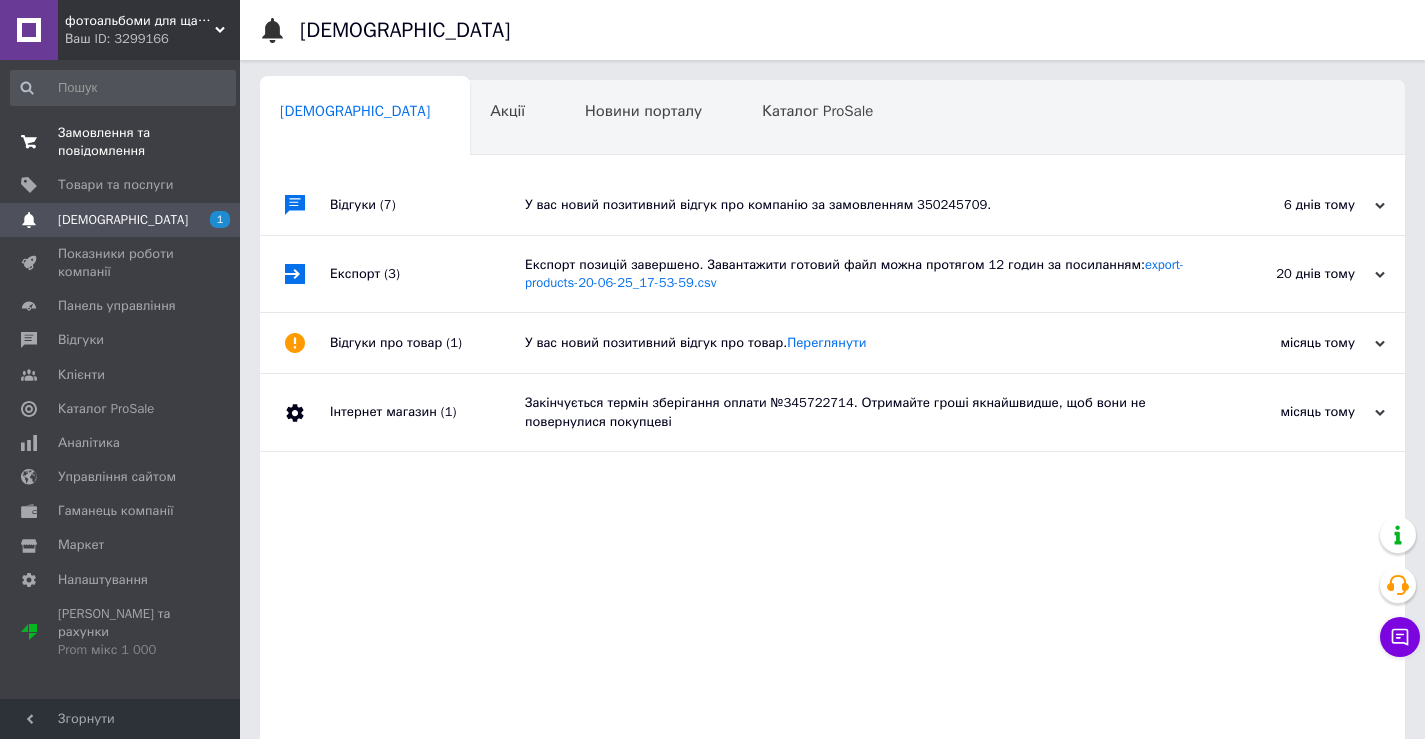 click on "Замовлення та повідомлення" at bounding box center [121, 142] 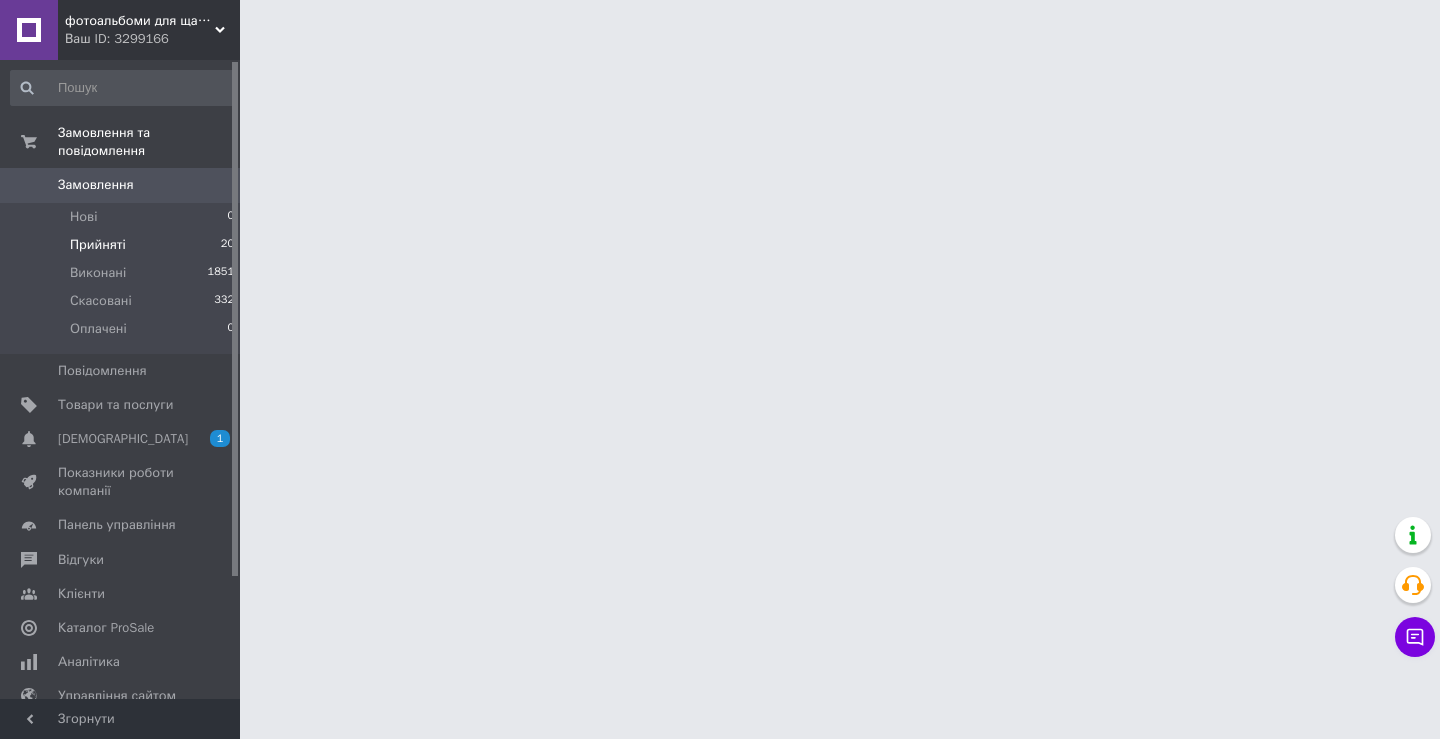 click on "Прийняті" at bounding box center (98, 245) 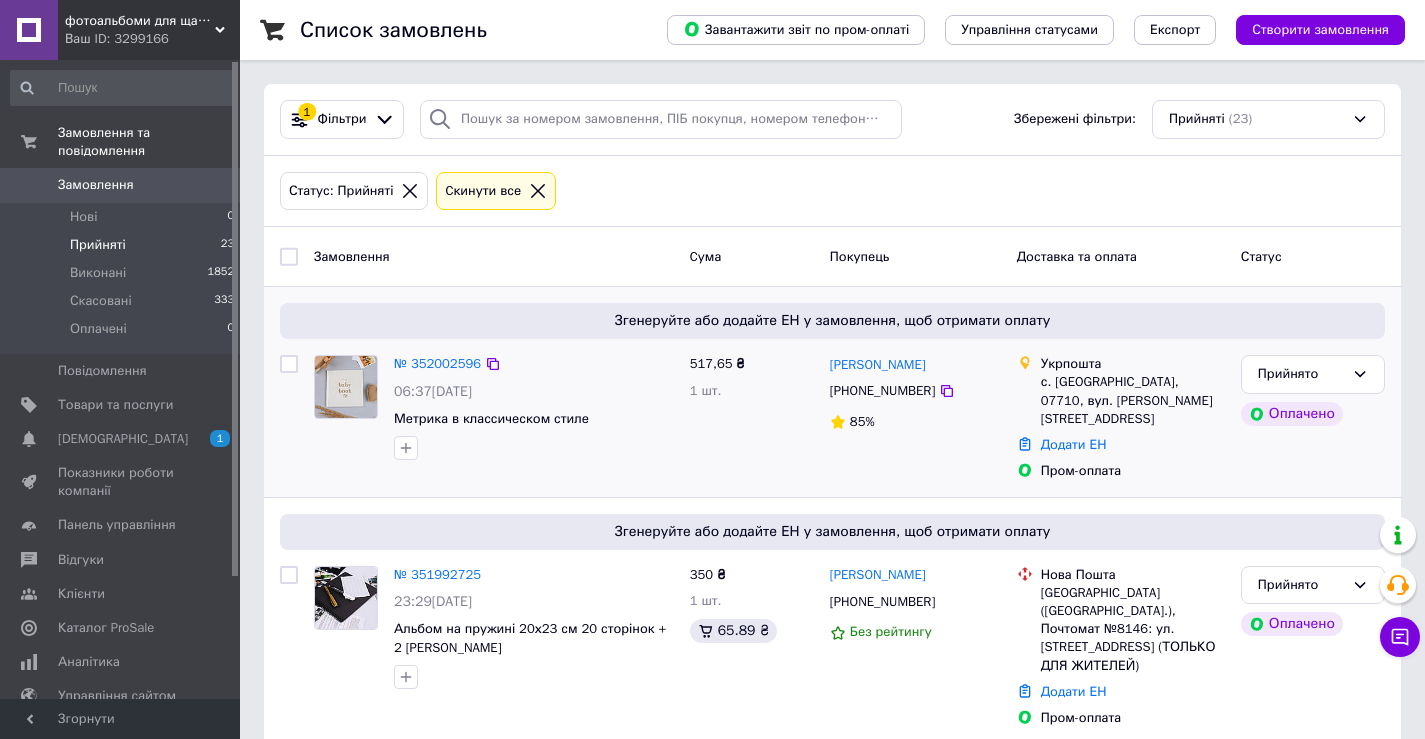 click on "517,65 ₴ 1 шт." at bounding box center [752, 418] 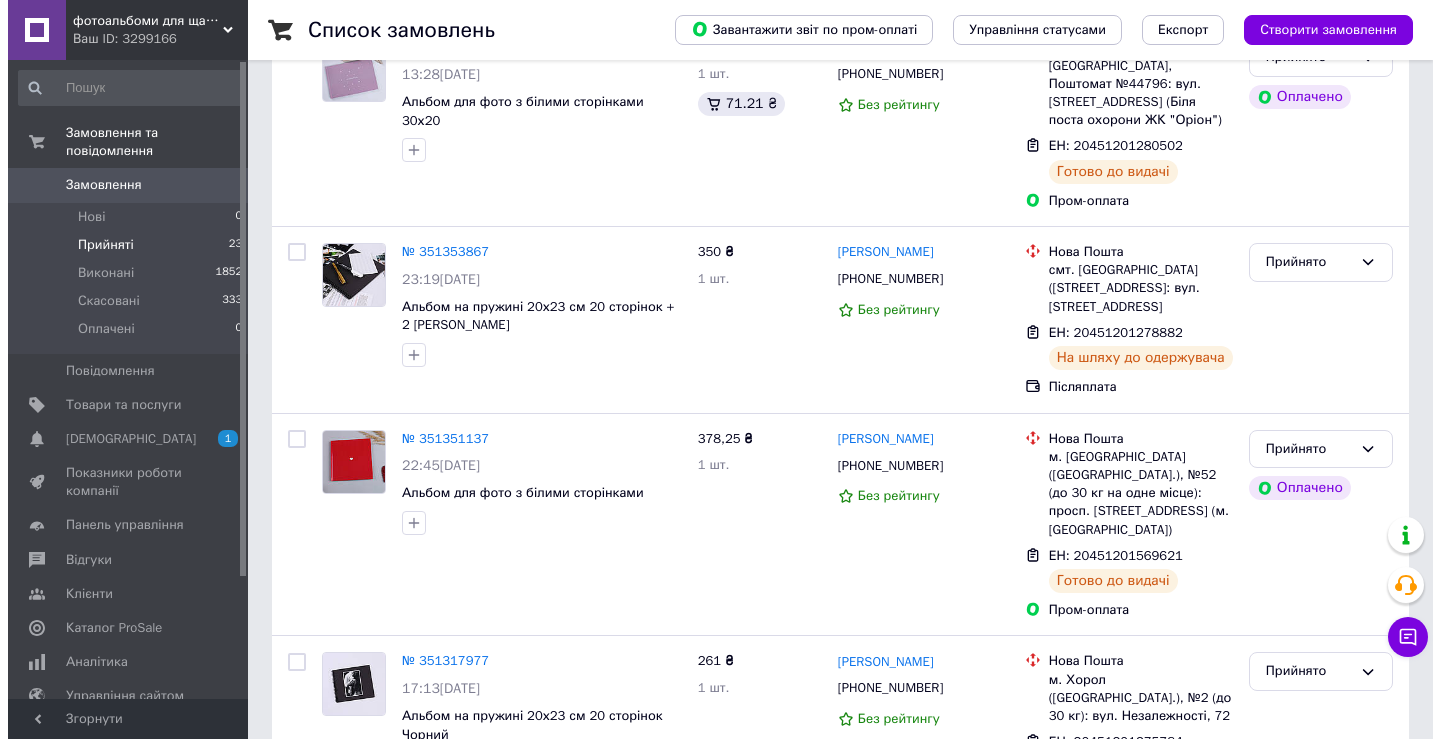 scroll, scrollTop: 3947, scrollLeft: 0, axis: vertical 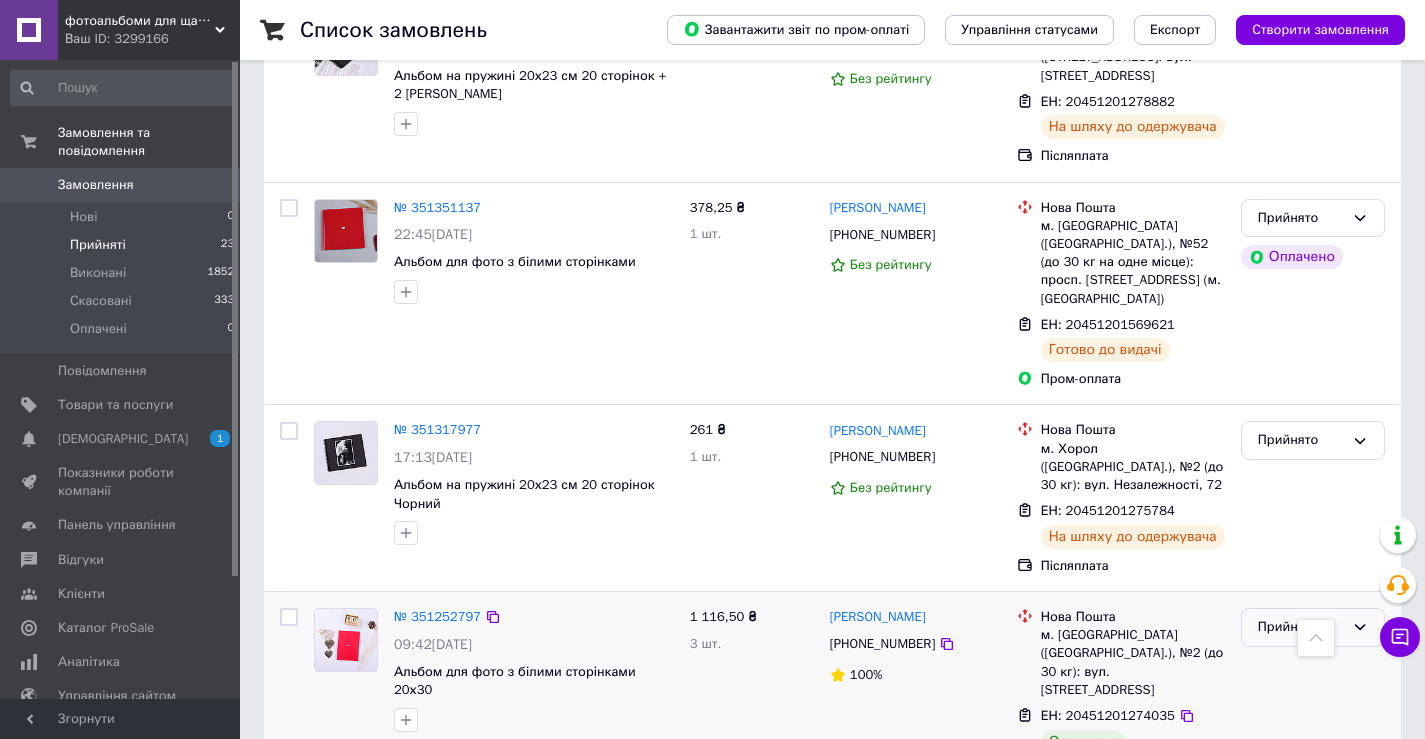 click on "Прийнято" at bounding box center [1301, 627] 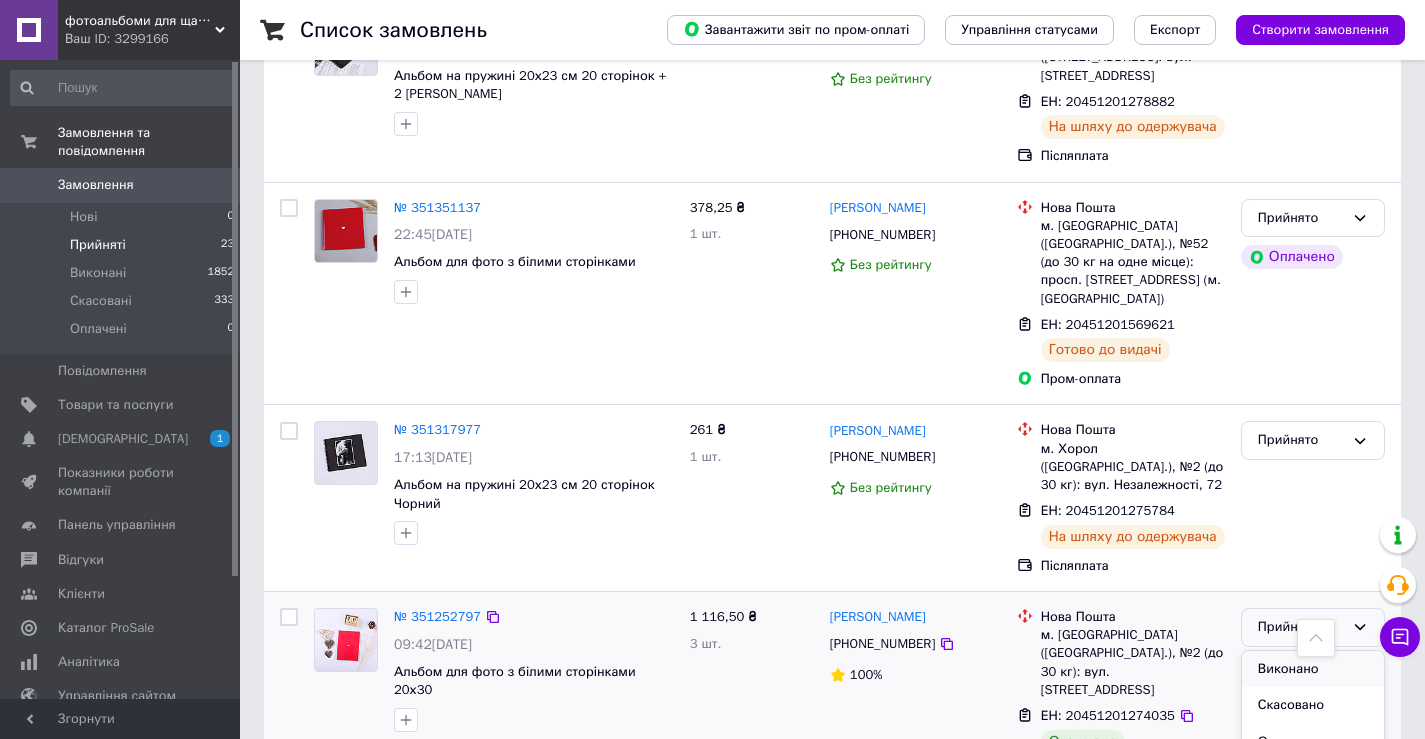 click on "Виконано" at bounding box center [1313, 669] 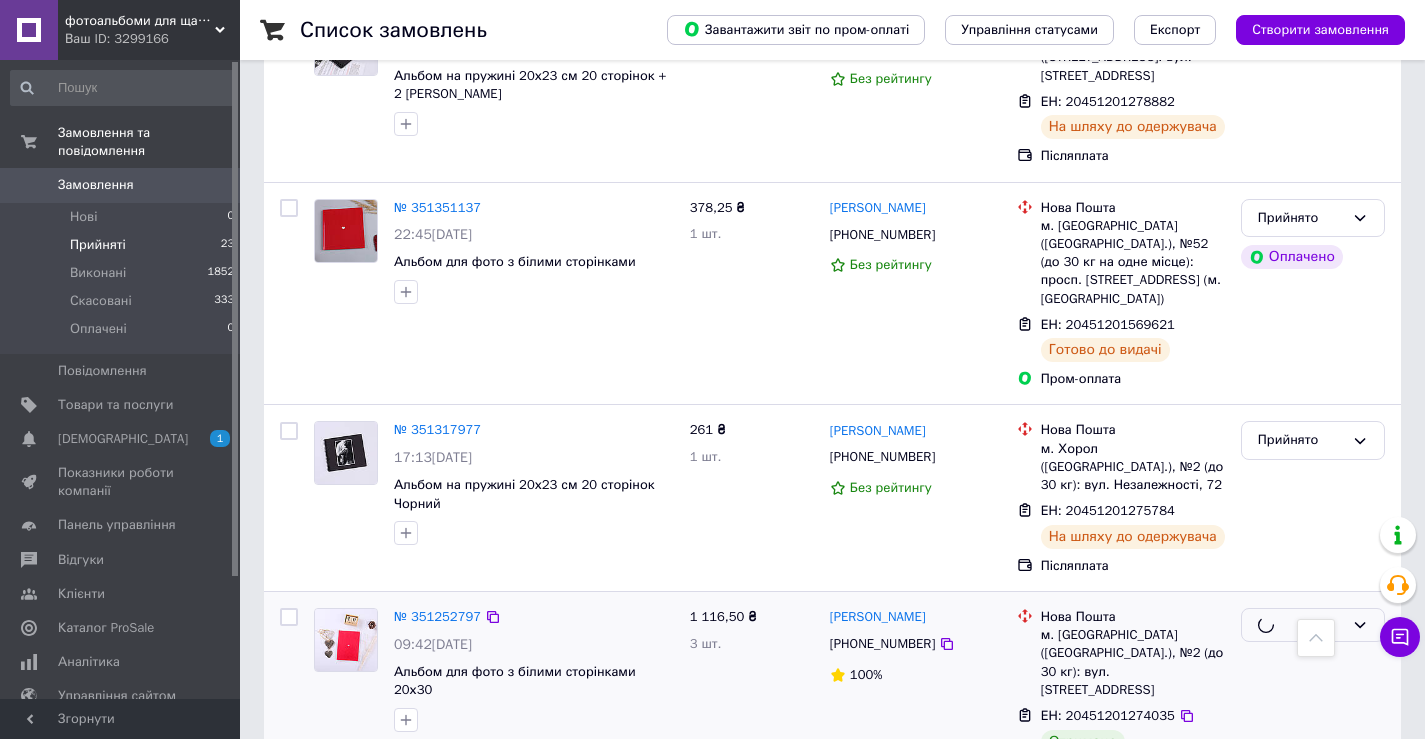 click on "Прийнято" at bounding box center [1301, 832] 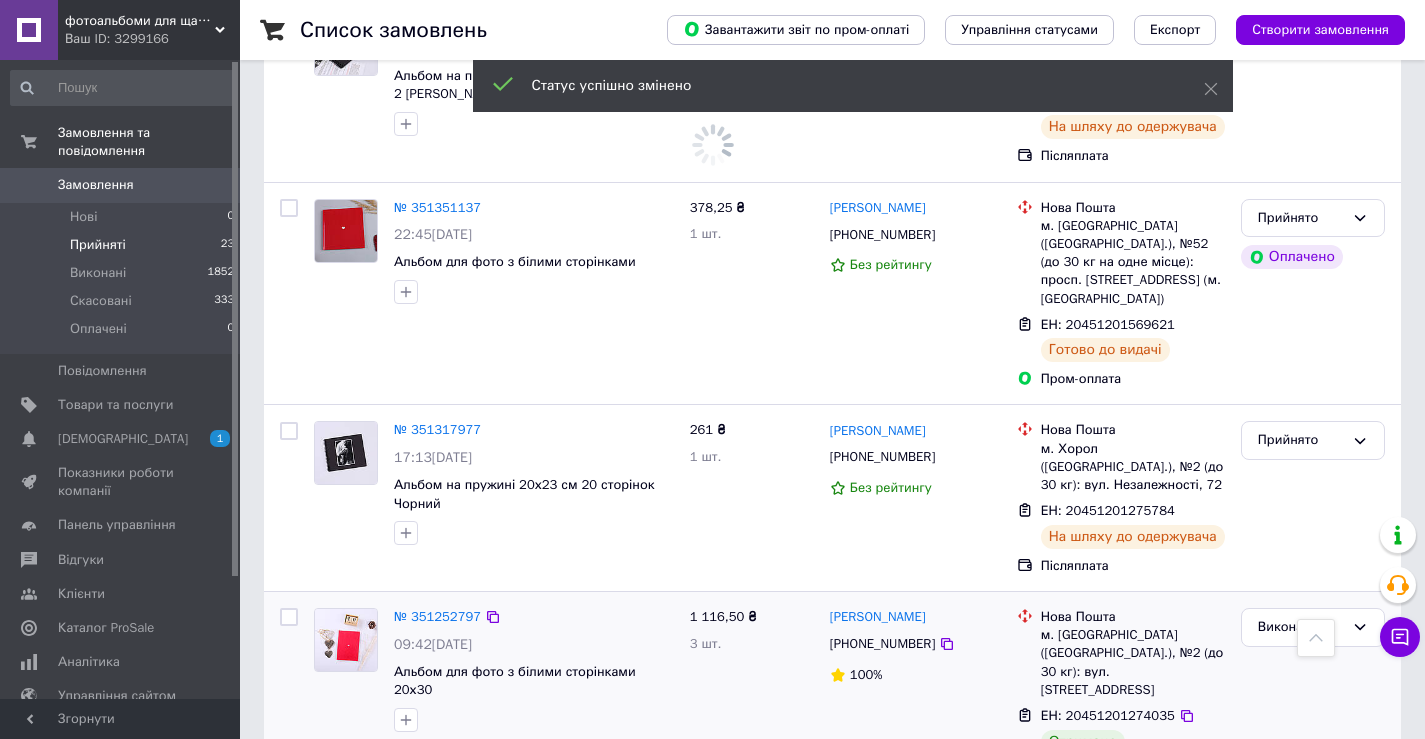 click on "Скасовано" at bounding box center (1313, 910) 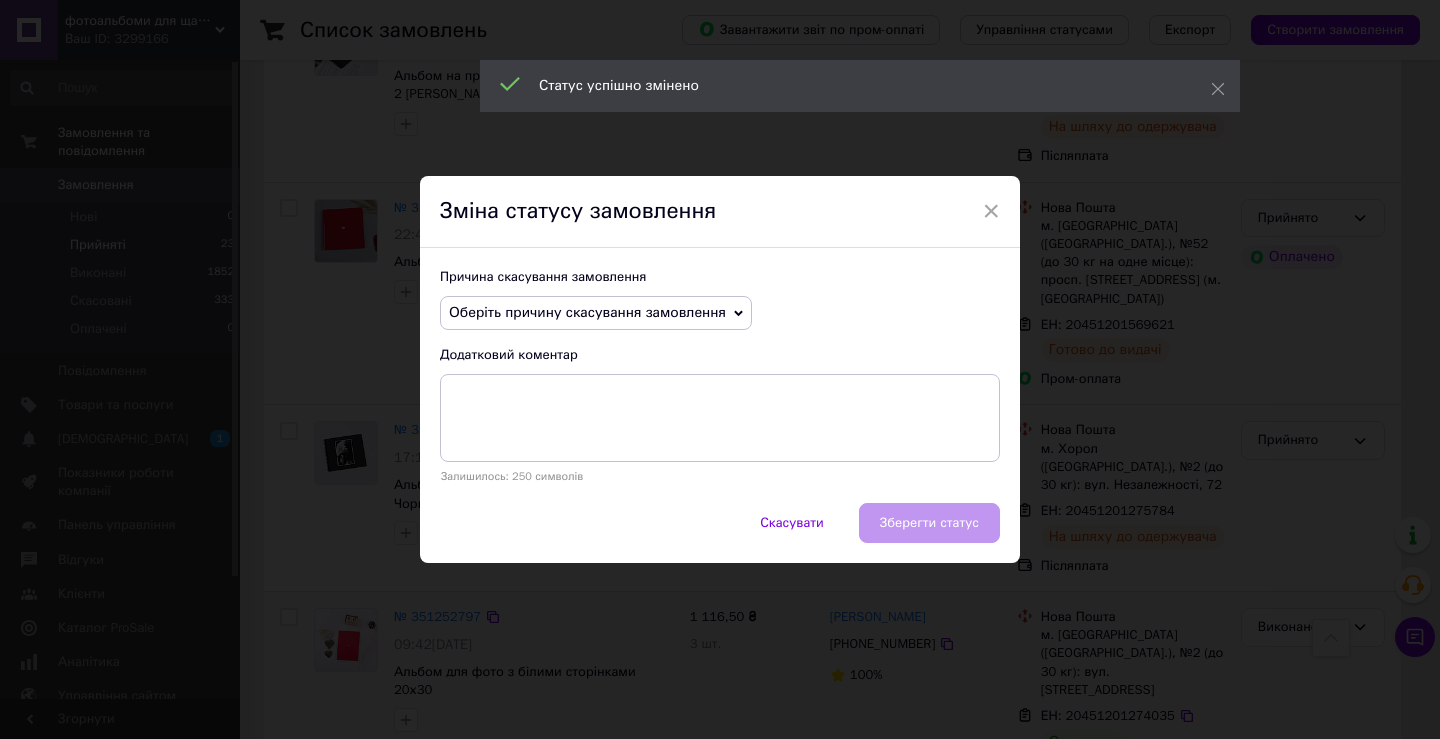 click on "× Зміна статусу замовлення Причина скасування замовлення Оберіть причину скасування замовлення Немає в наявності Немає різновиду товару Оплата не надійшла На прохання покупця Замовлення-дублікат Не виходить додзвонитися Інше Додатковий коментар Залишилось: 250 символів Скасувати   Зберегти статус" at bounding box center (720, 369) 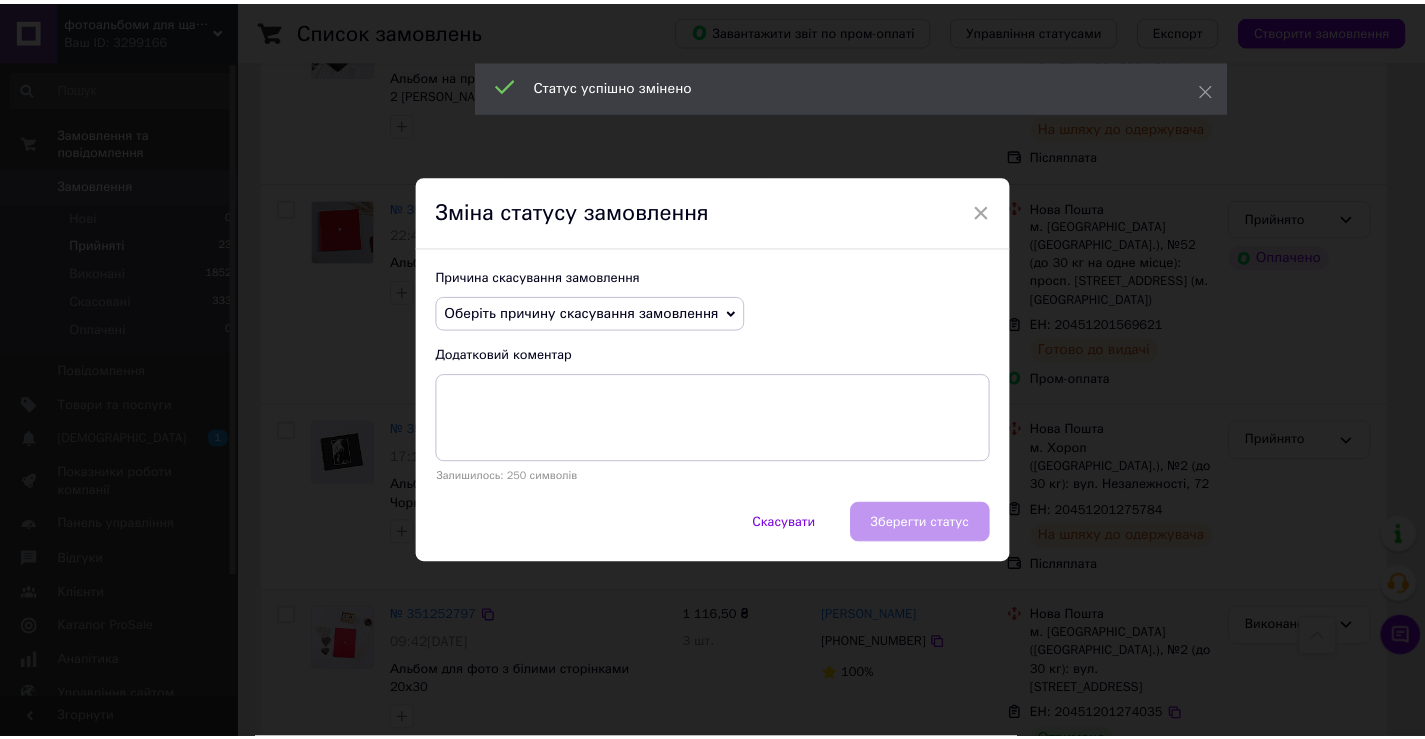 scroll, scrollTop: 3929, scrollLeft: 0, axis: vertical 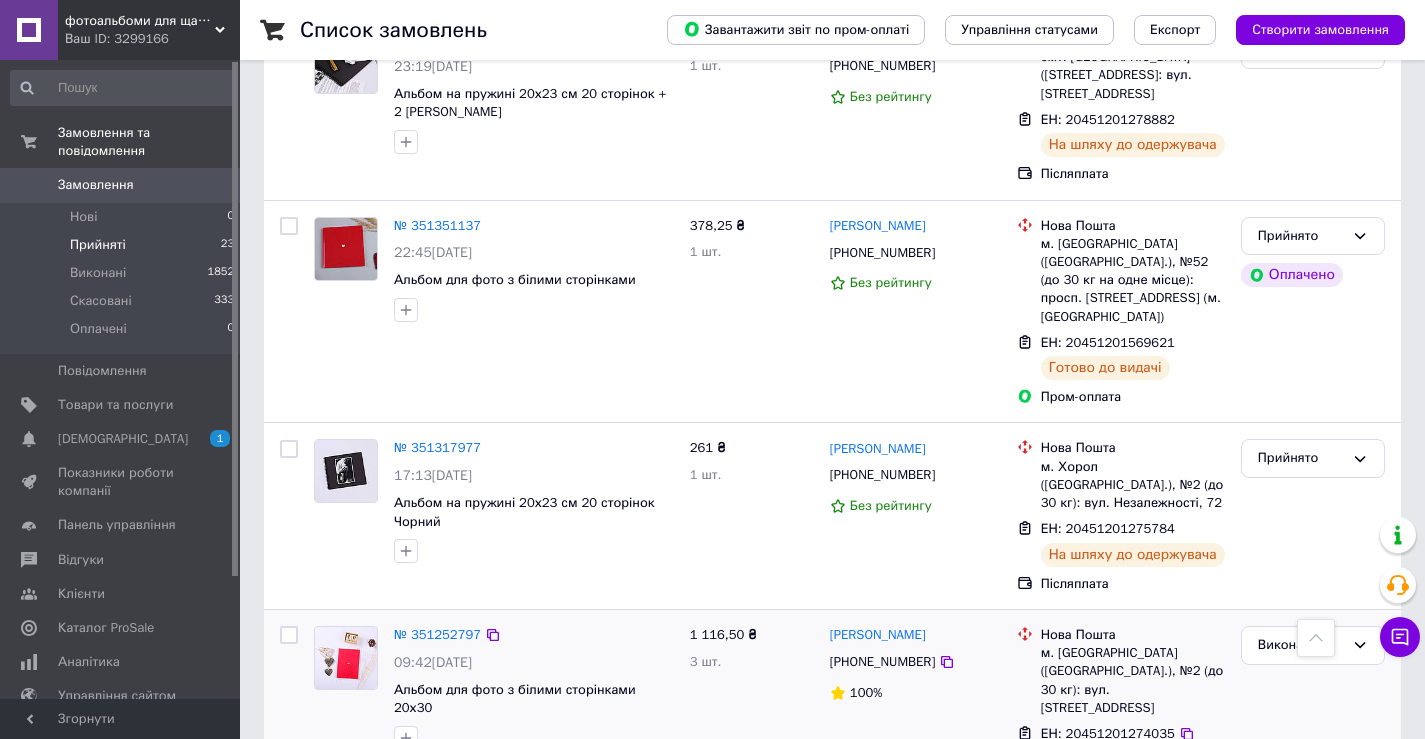 click on "Прийнято" at bounding box center [1301, 850] 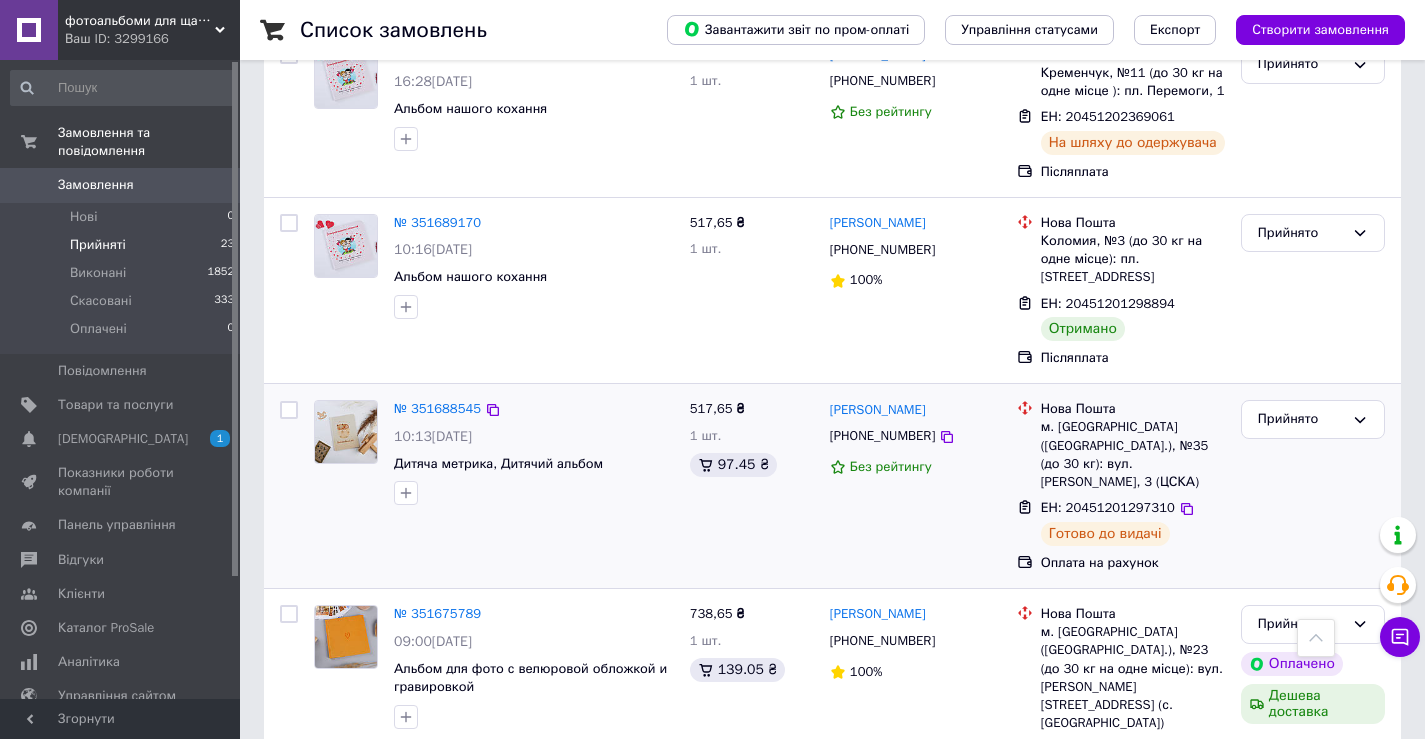 scroll, scrollTop: 1429, scrollLeft: 0, axis: vertical 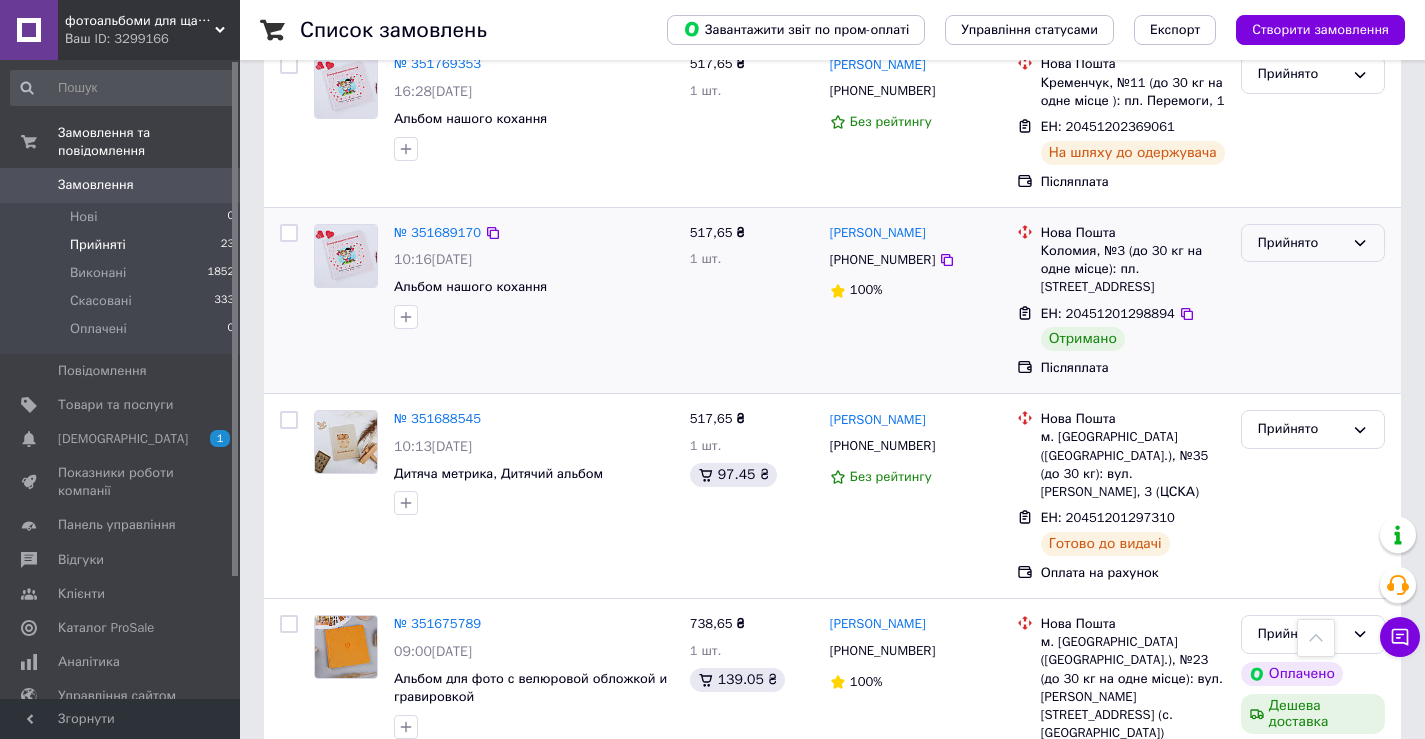 click on "Прийнято" at bounding box center [1313, 243] 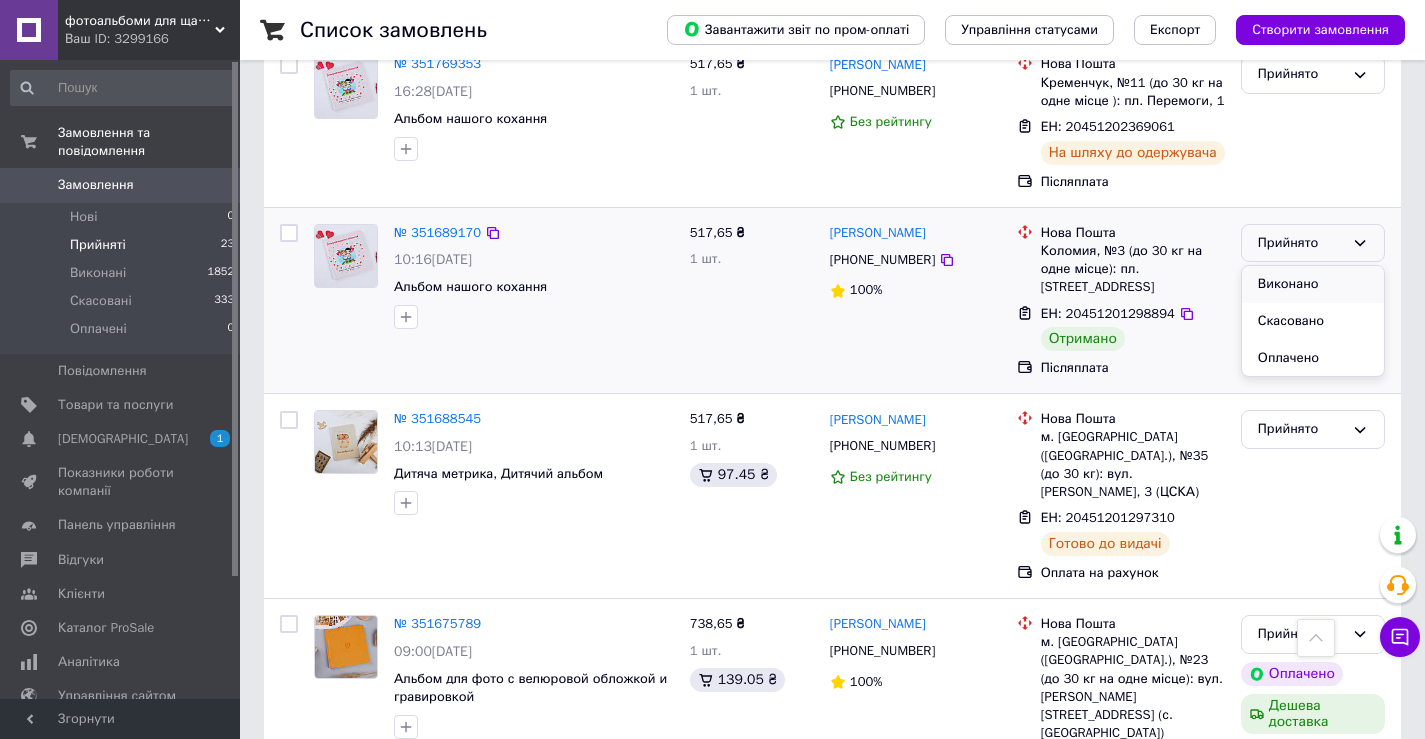 click on "Виконано" at bounding box center (1313, 284) 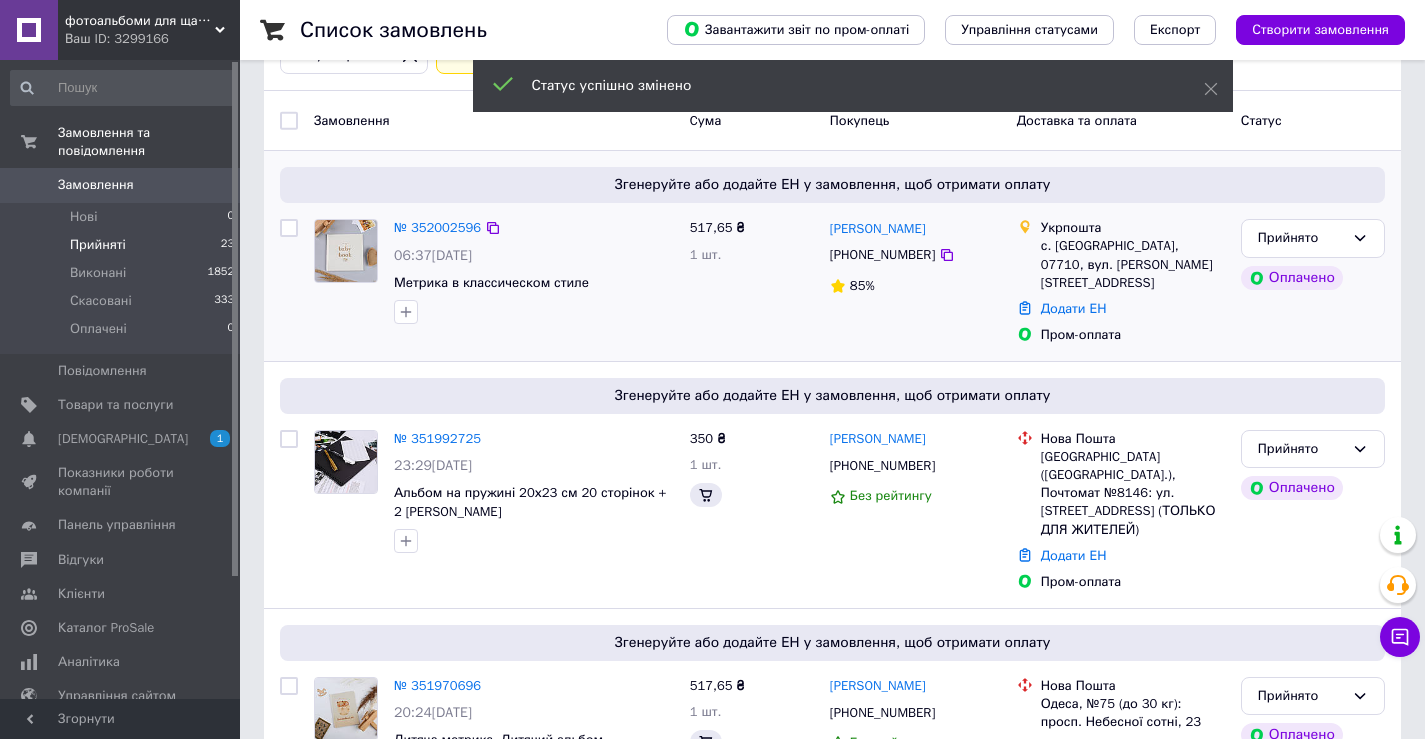 scroll, scrollTop: 129, scrollLeft: 0, axis: vertical 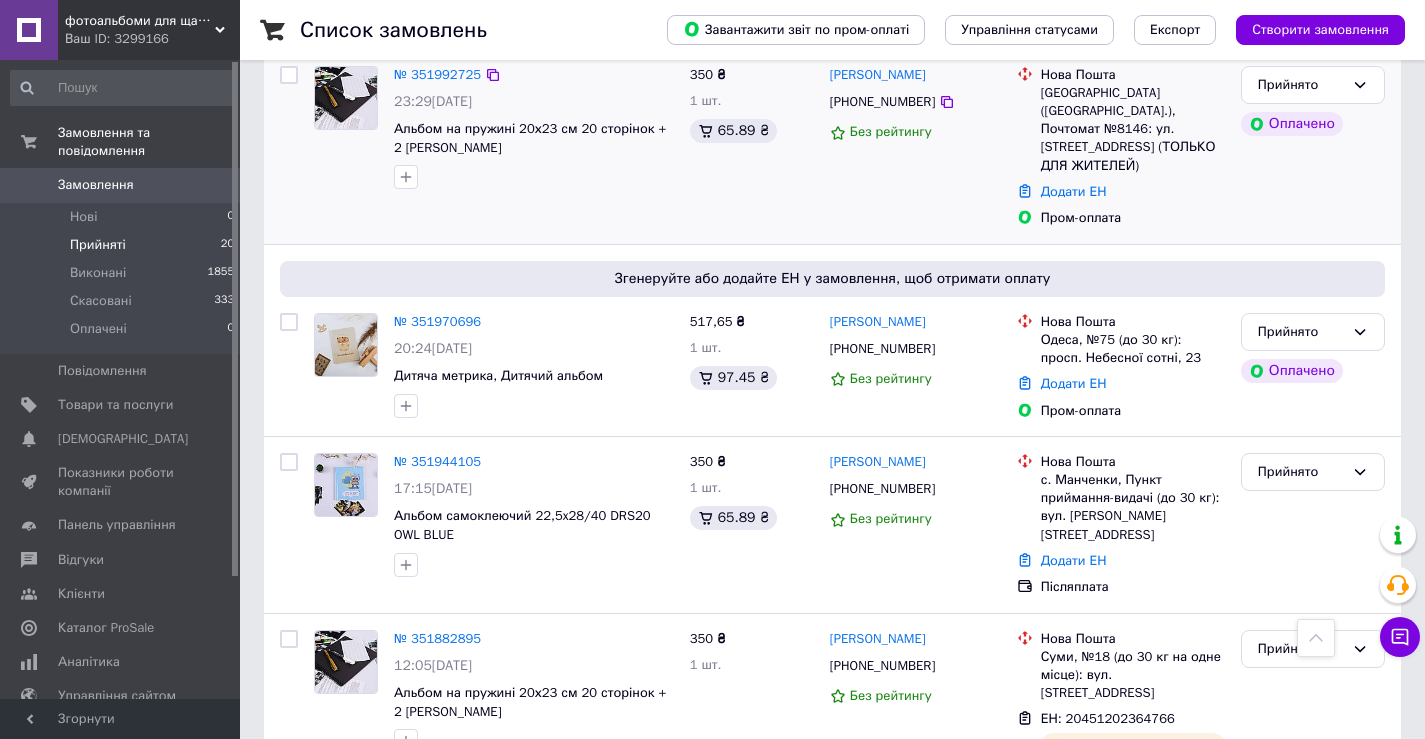click on "Пром-оплата" at bounding box center [1133, 218] 